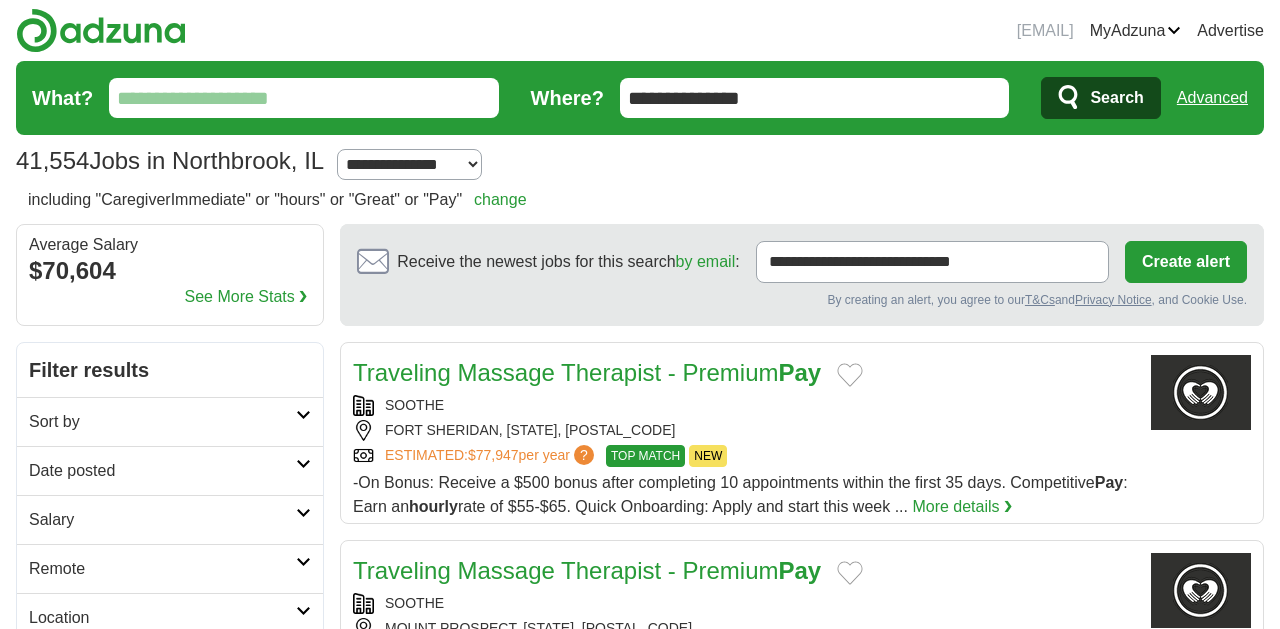 scroll, scrollTop: 0, scrollLeft: 0, axis: both 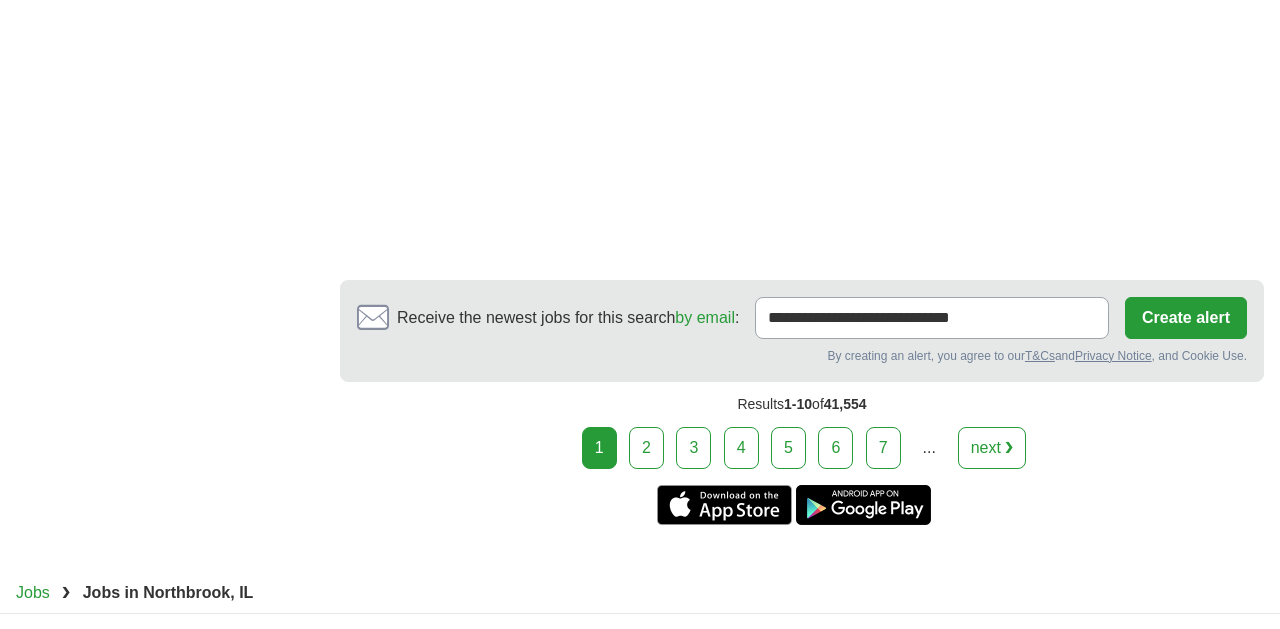 click on "2" at bounding box center [646, 448] 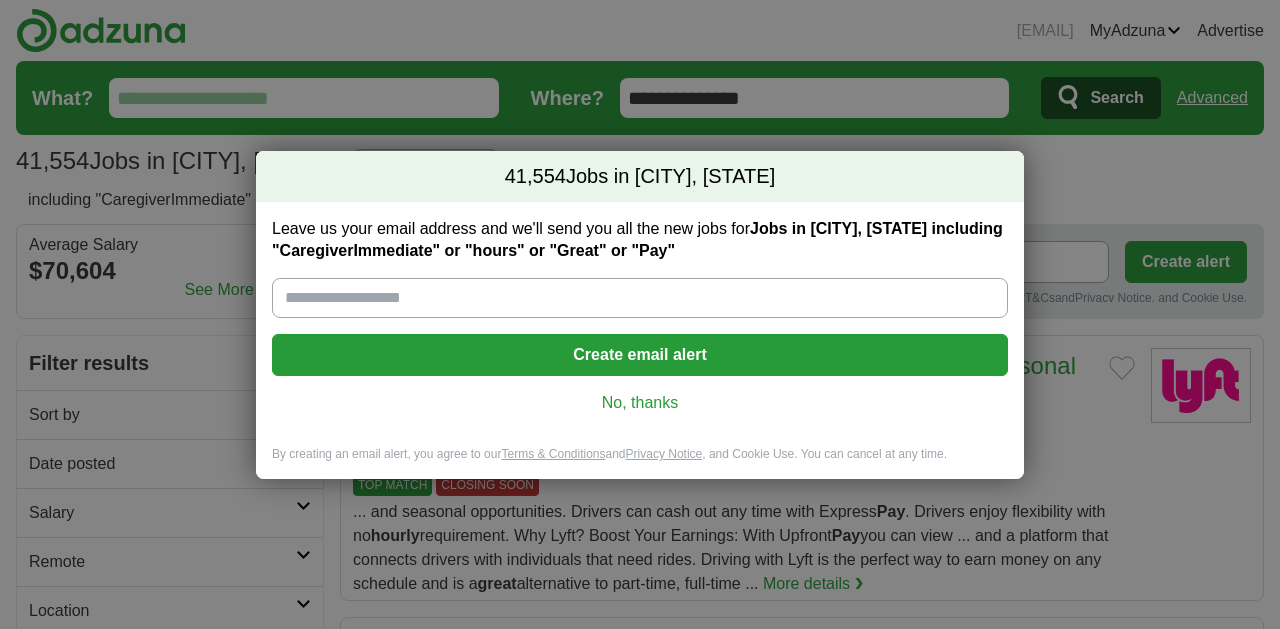 scroll, scrollTop: 0, scrollLeft: 0, axis: both 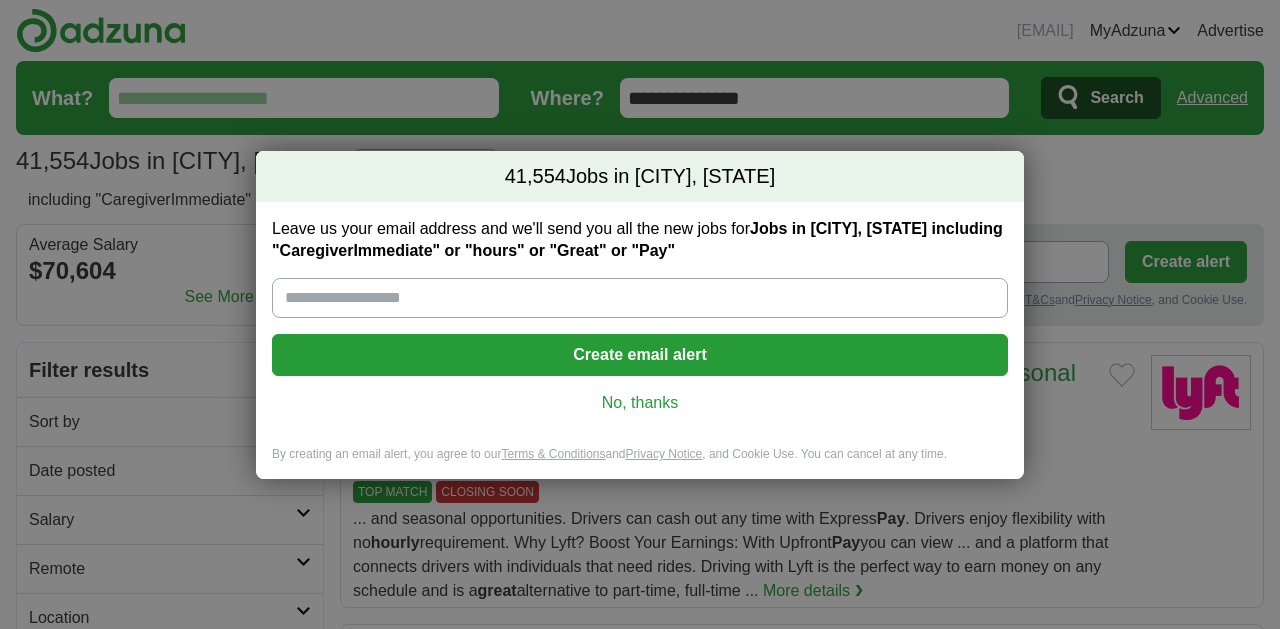 click on "41,554
Jobs in Northbrook, IL
Leave us your email address and we'll send you all the new jobs for  Jobs in Northbrook, IL including "CaregiverImmediate" or "hours" or "Great" or "Pay"
Create email alert
No, thanks
By creating an email alert, you agree to our  Terms & Conditions  and  Privacy Notice , and Cookie Use. You can cancel at any time.
Loading..." at bounding box center [640, 314] 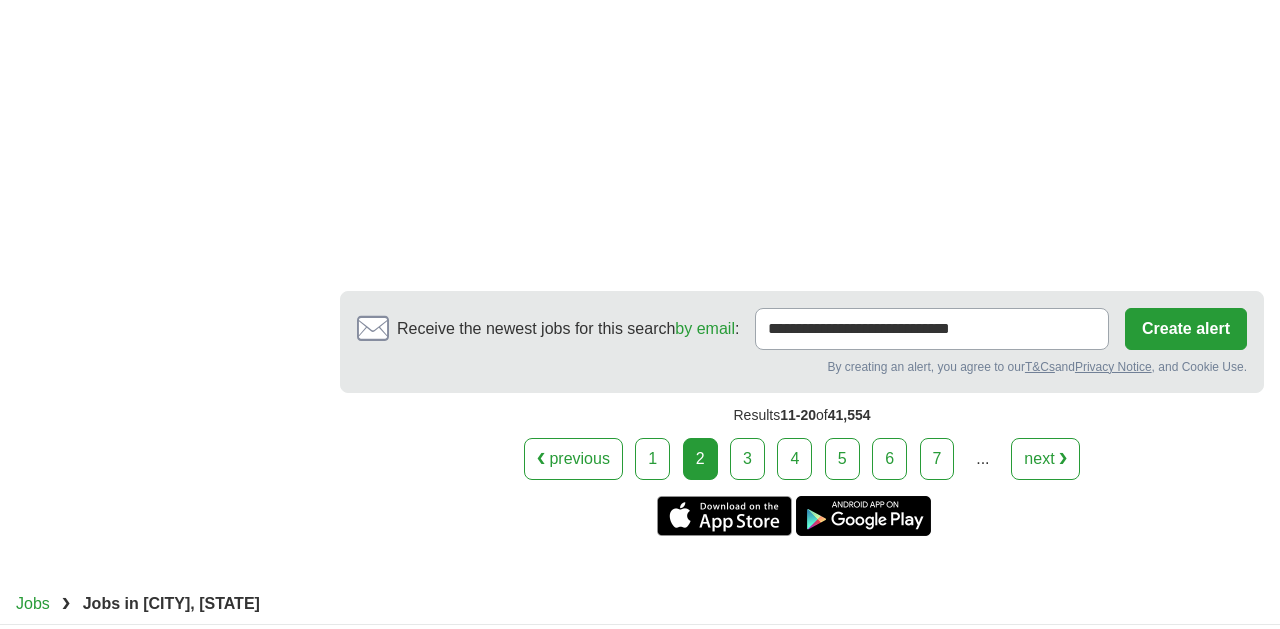 scroll, scrollTop: 3999, scrollLeft: 0, axis: vertical 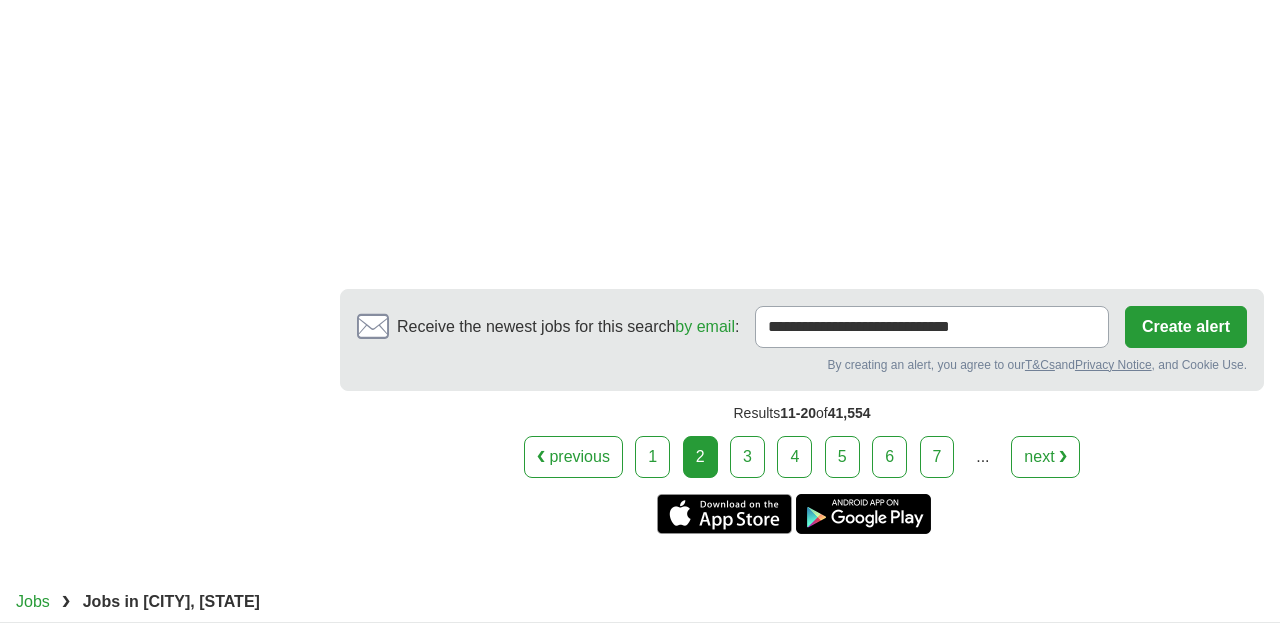 click on "3" at bounding box center [747, 457] 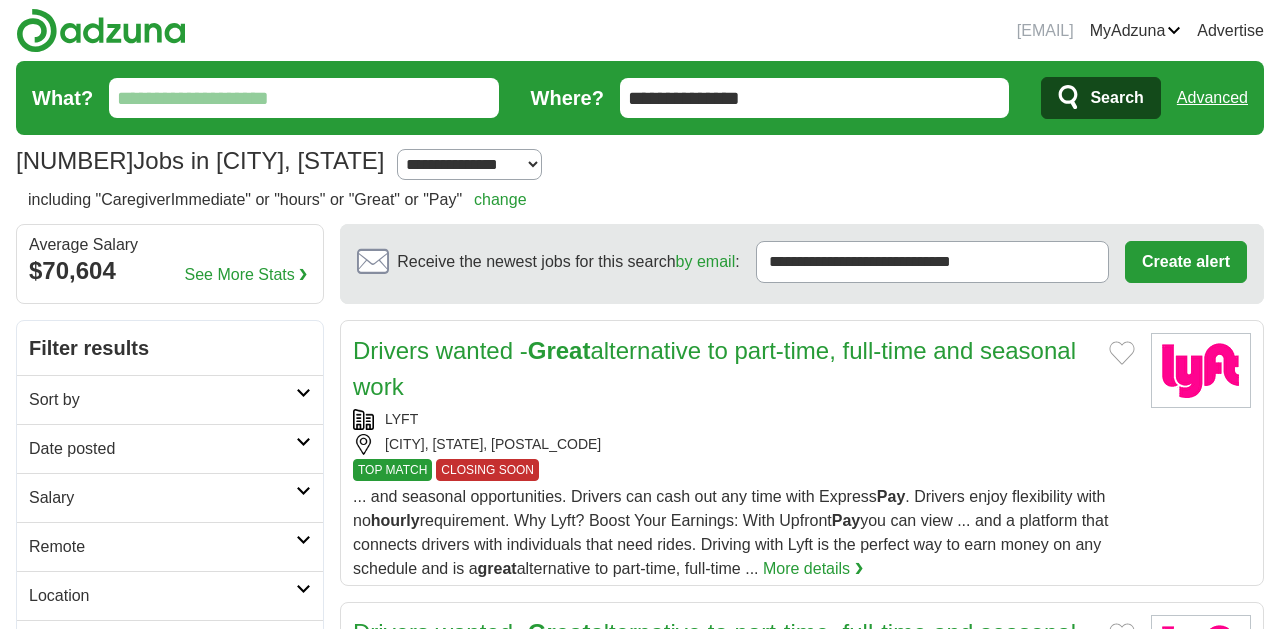scroll, scrollTop: 0, scrollLeft: 0, axis: both 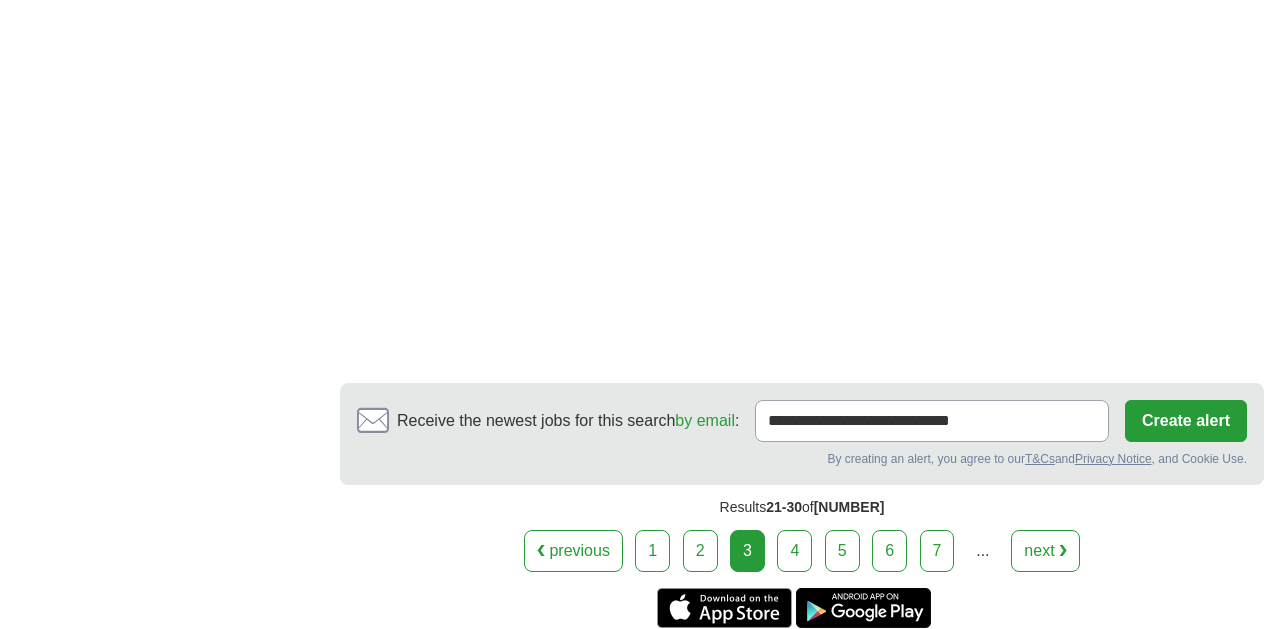 click on "4" at bounding box center [794, 551] 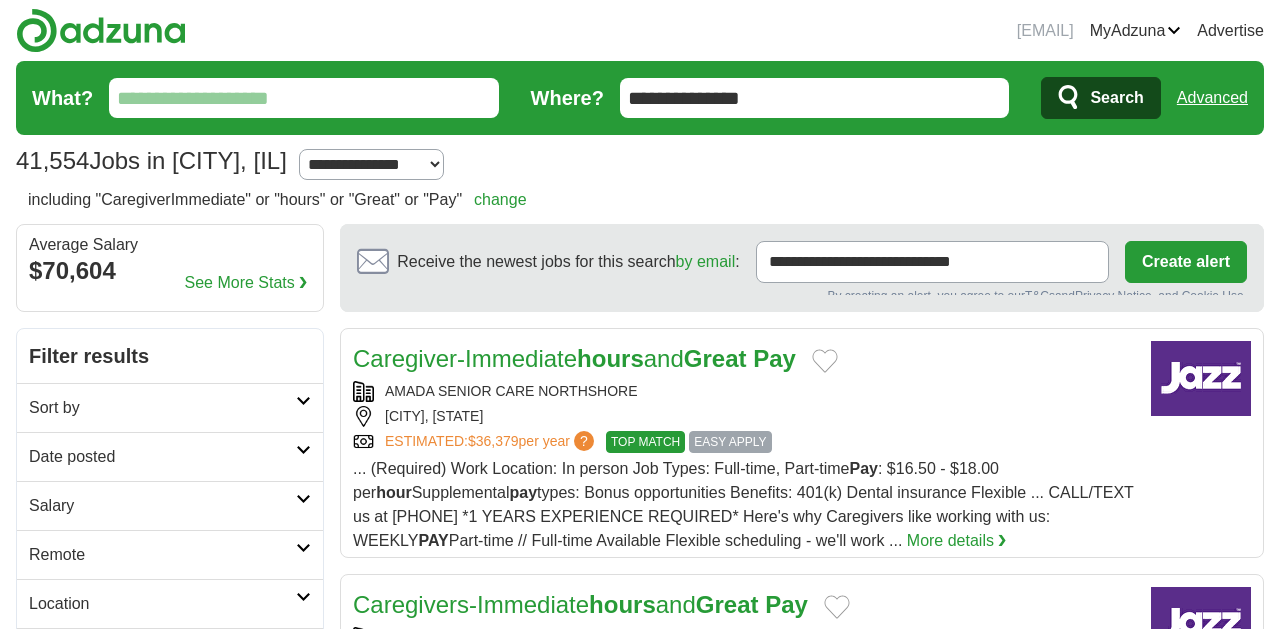 scroll, scrollTop: 0, scrollLeft: 0, axis: both 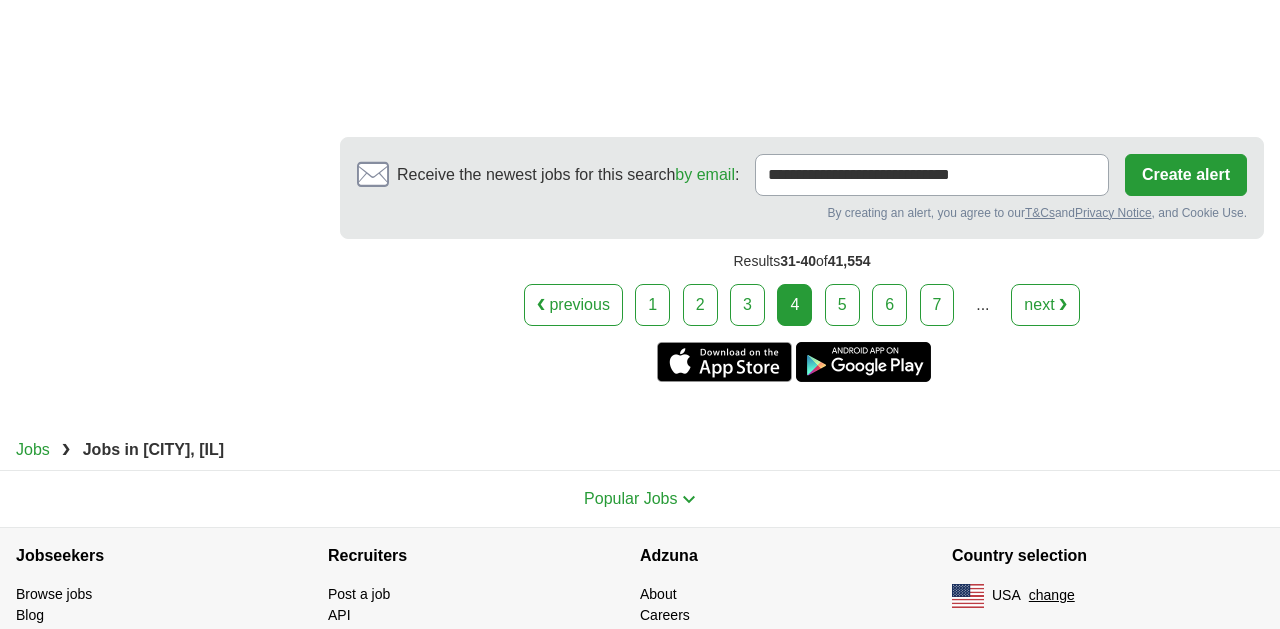 click on "5" at bounding box center [842, 305] 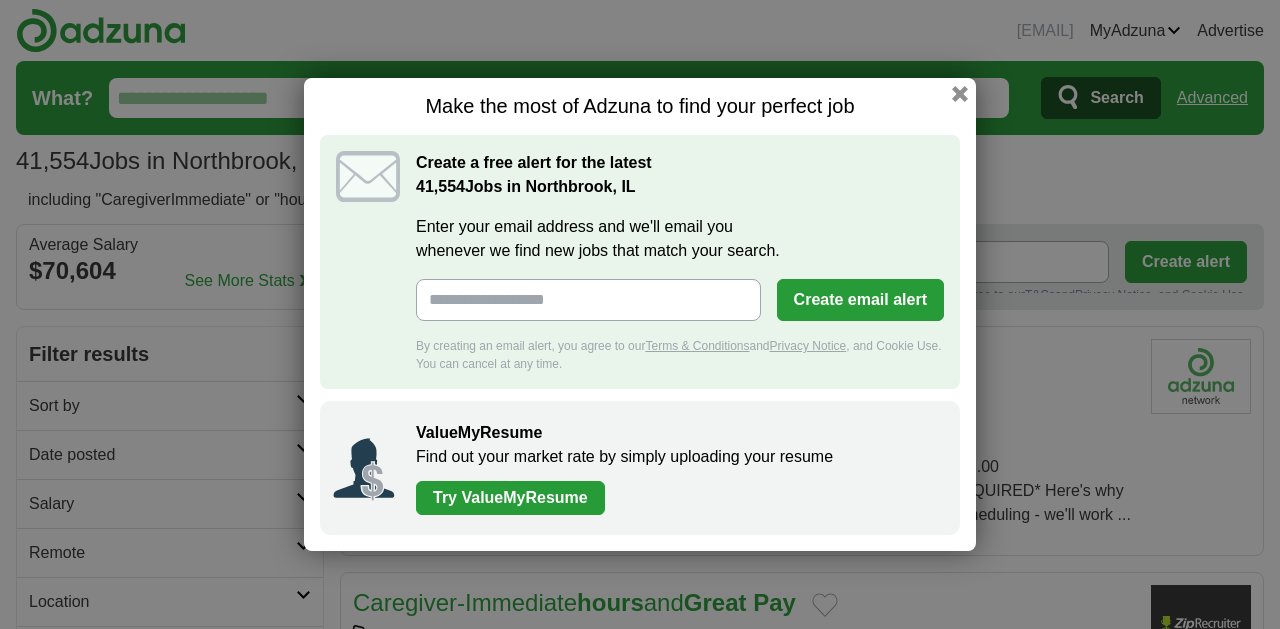 scroll, scrollTop: 0, scrollLeft: 0, axis: both 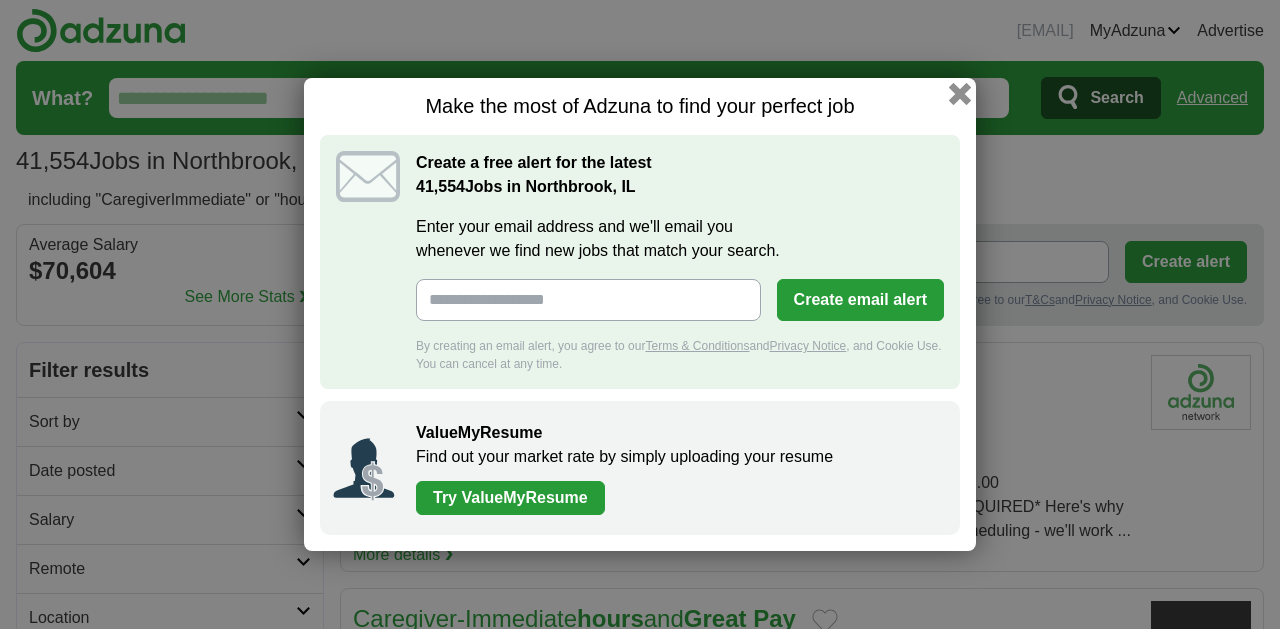 click at bounding box center [960, 94] 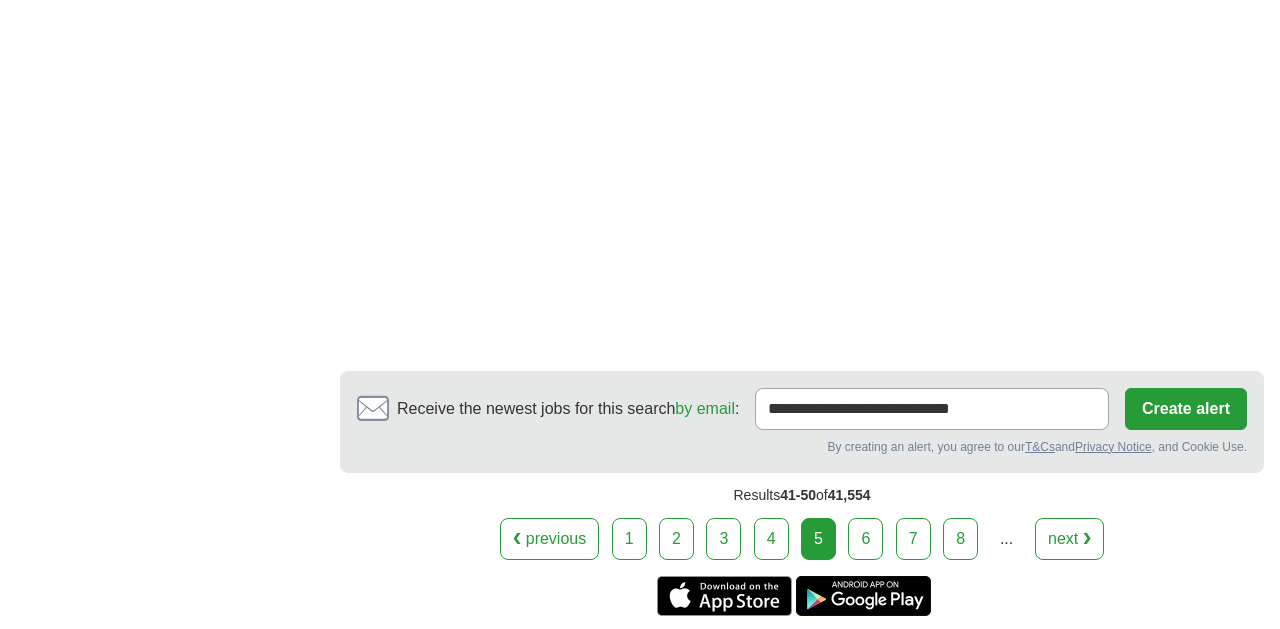 scroll, scrollTop: 3292, scrollLeft: 0, axis: vertical 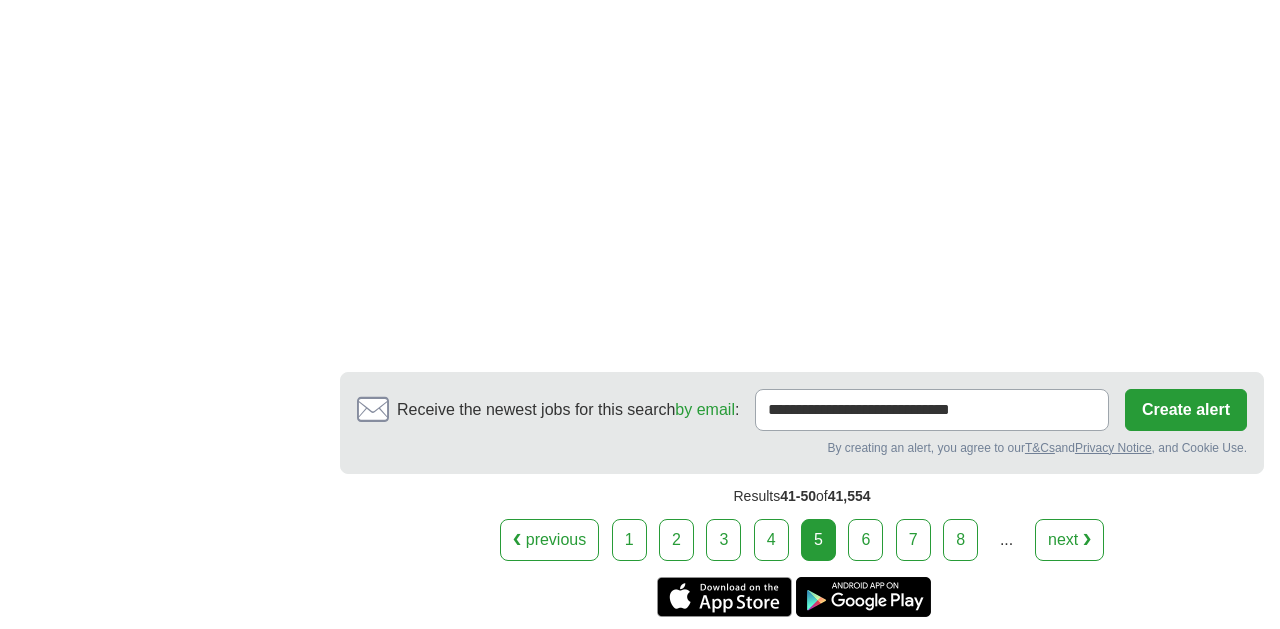 click on "6" at bounding box center (865, 540) 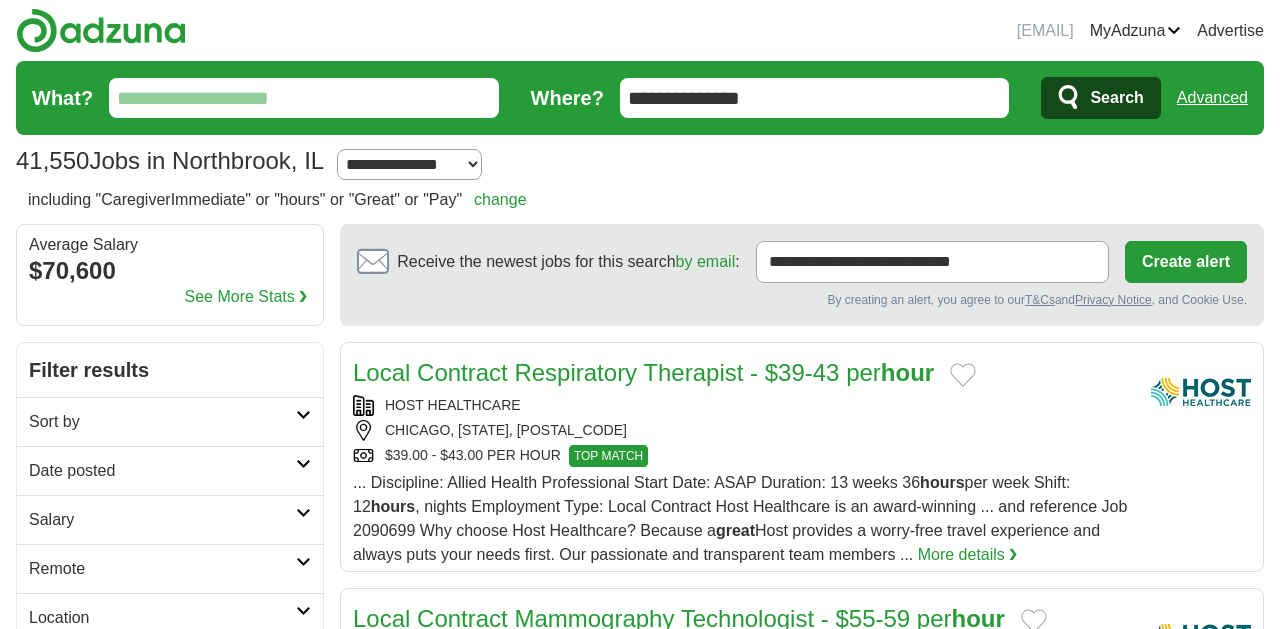 scroll, scrollTop: 0, scrollLeft: 0, axis: both 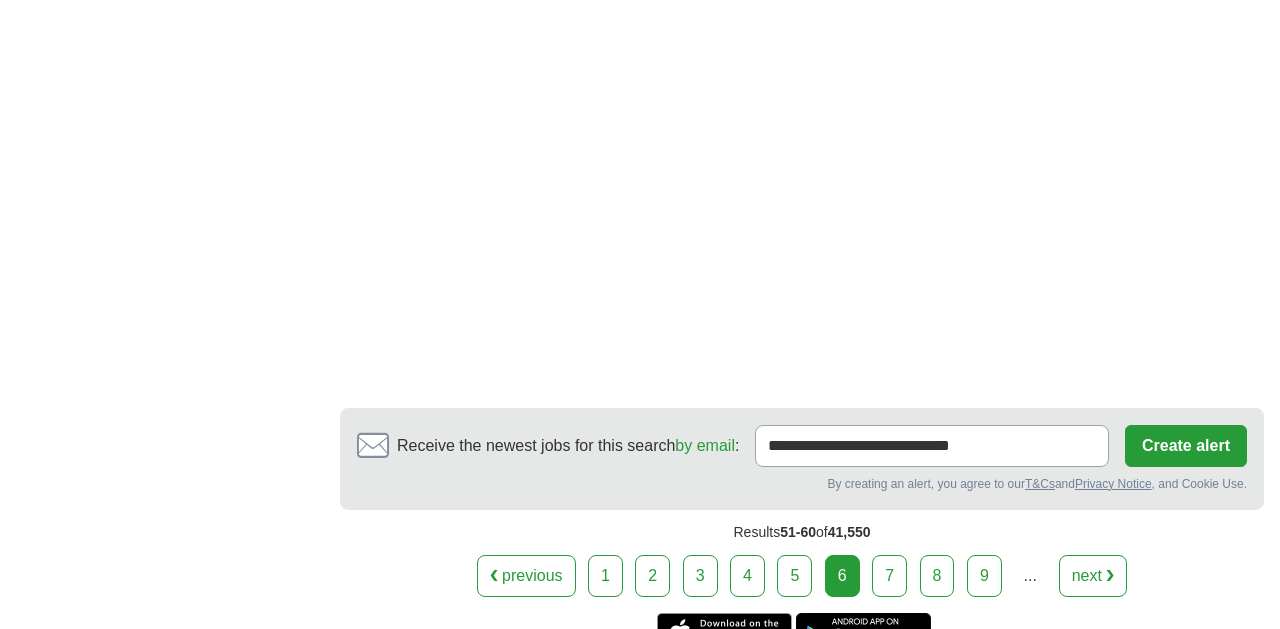 click on "7" at bounding box center (889, 576) 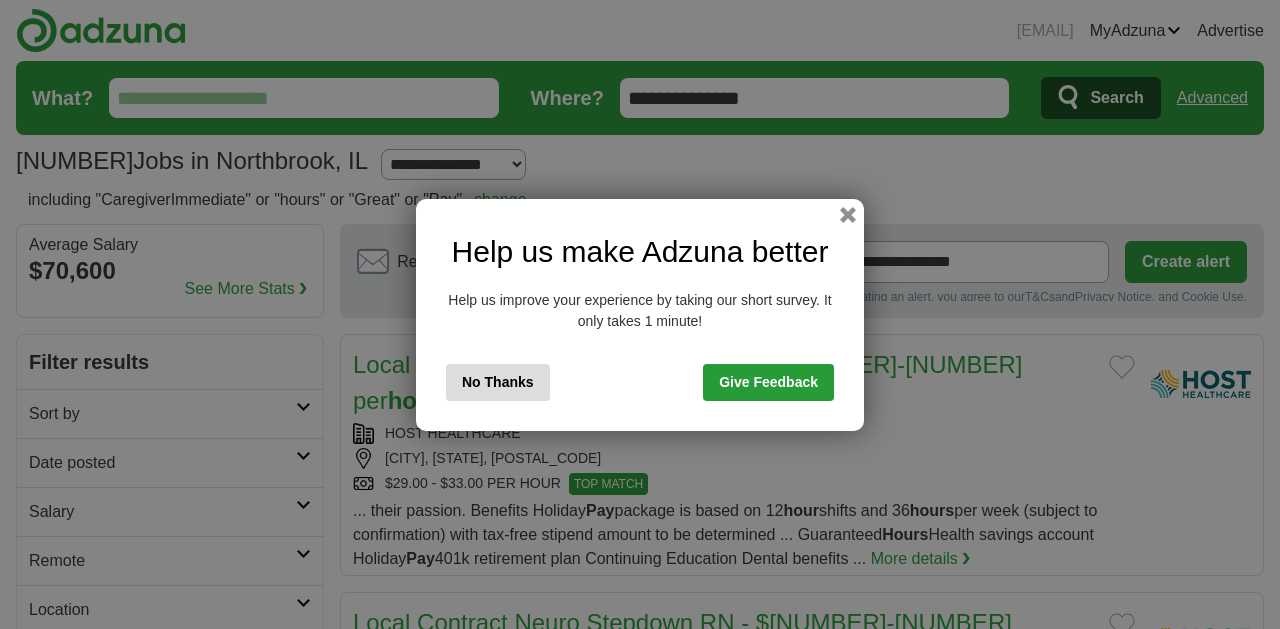 scroll, scrollTop: 0, scrollLeft: 0, axis: both 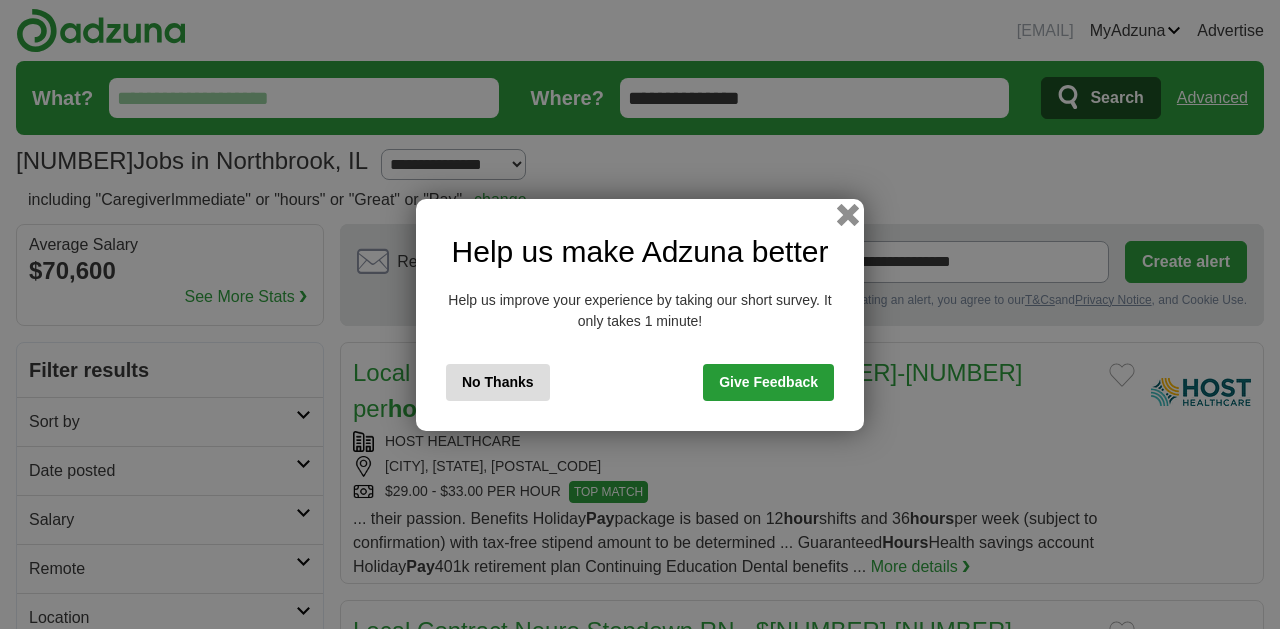 click at bounding box center [848, 214] 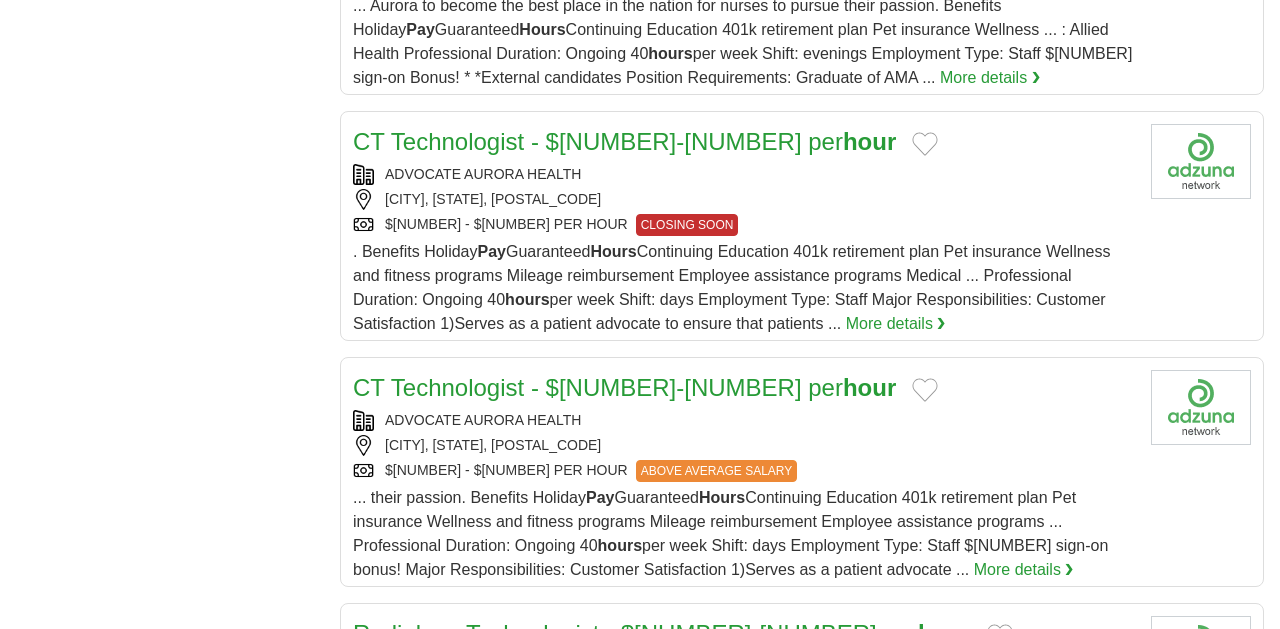 scroll, scrollTop: 2279, scrollLeft: 0, axis: vertical 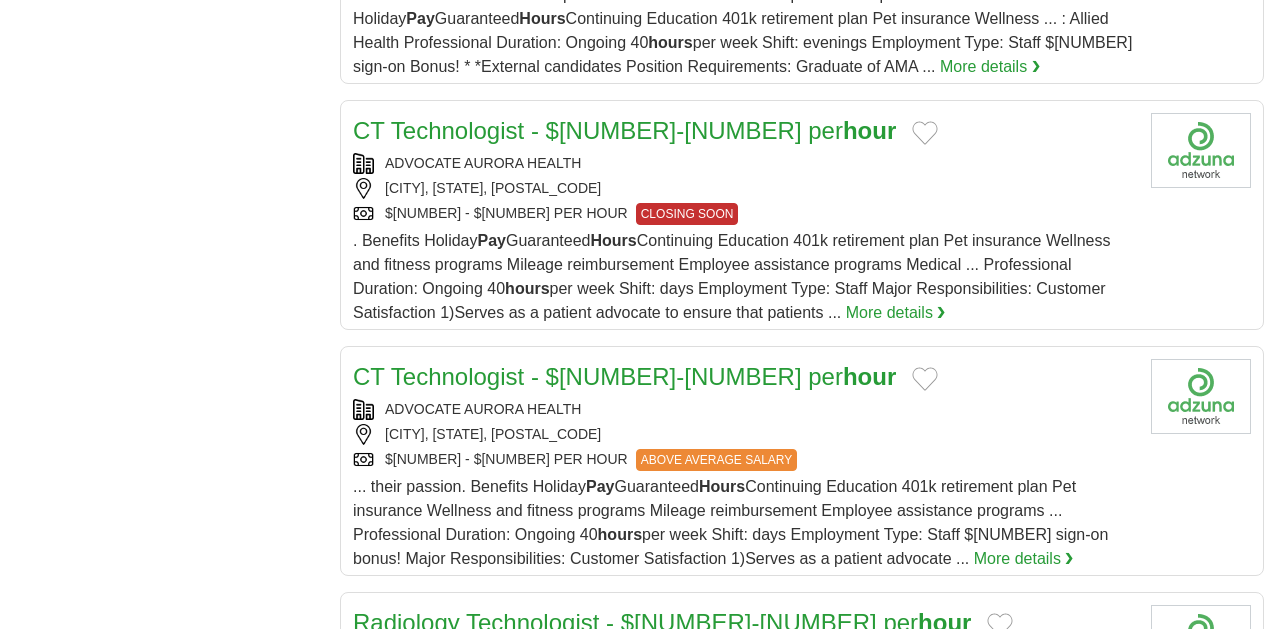 click on "More details ❯" at bounding box center [1024, 559] 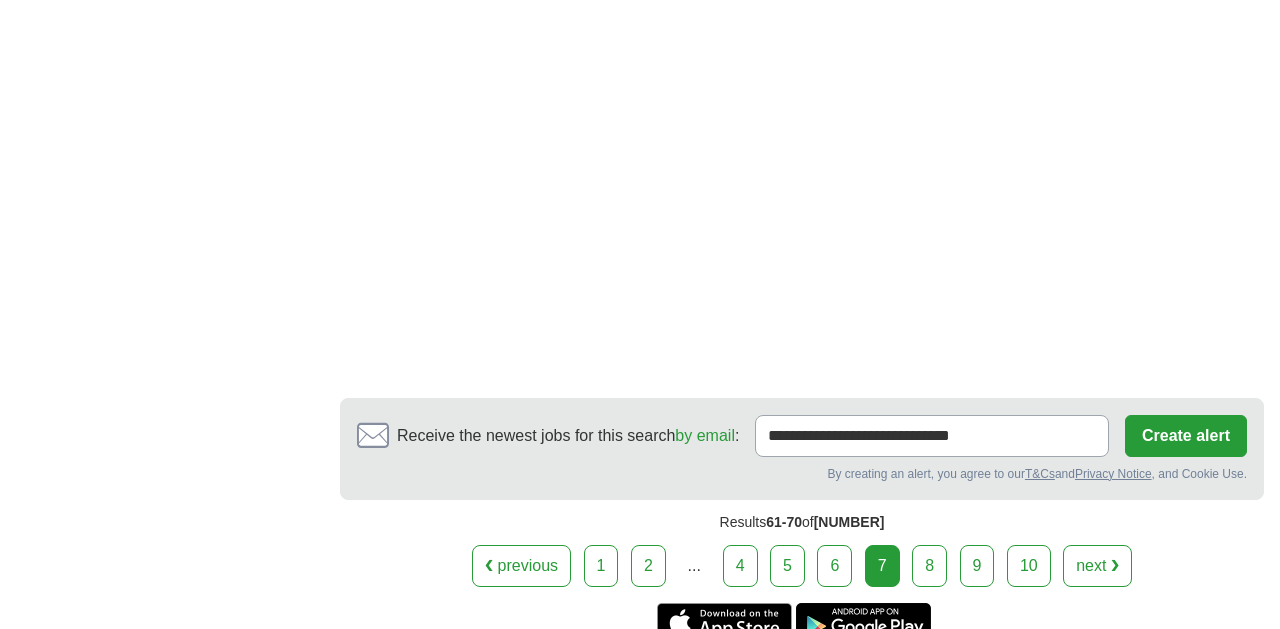 scroll, scrollTop: 3726, scrollLeft: 0, axis: vertical 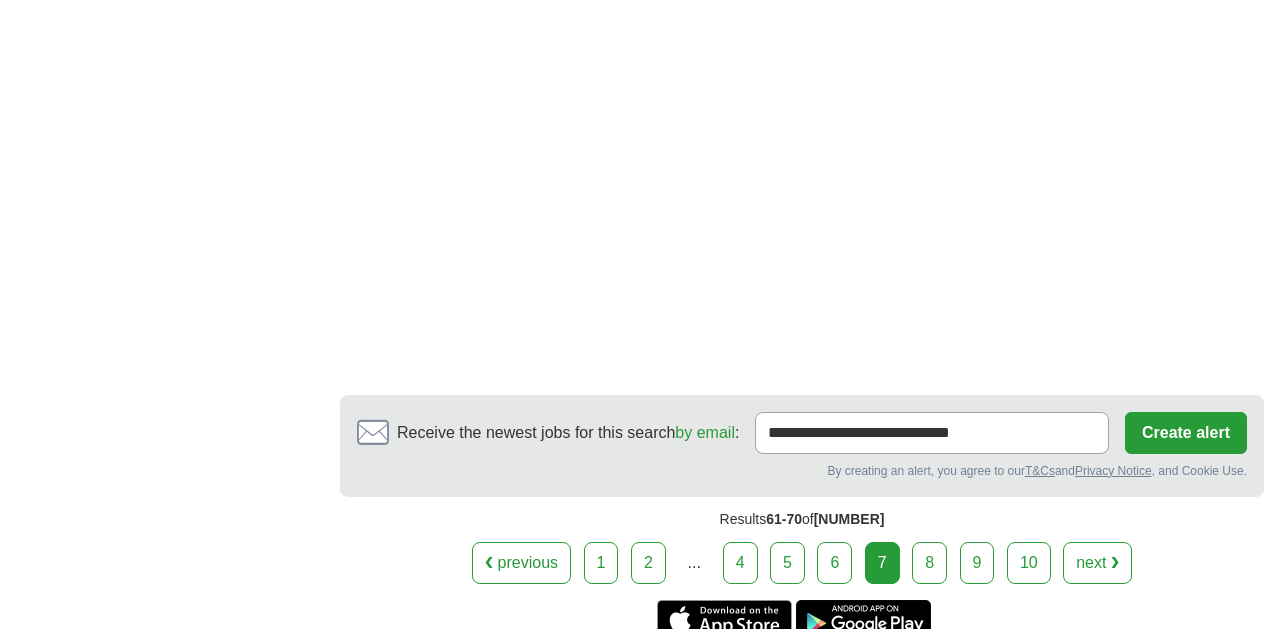 click on "8" at bounding box center [929, 563] 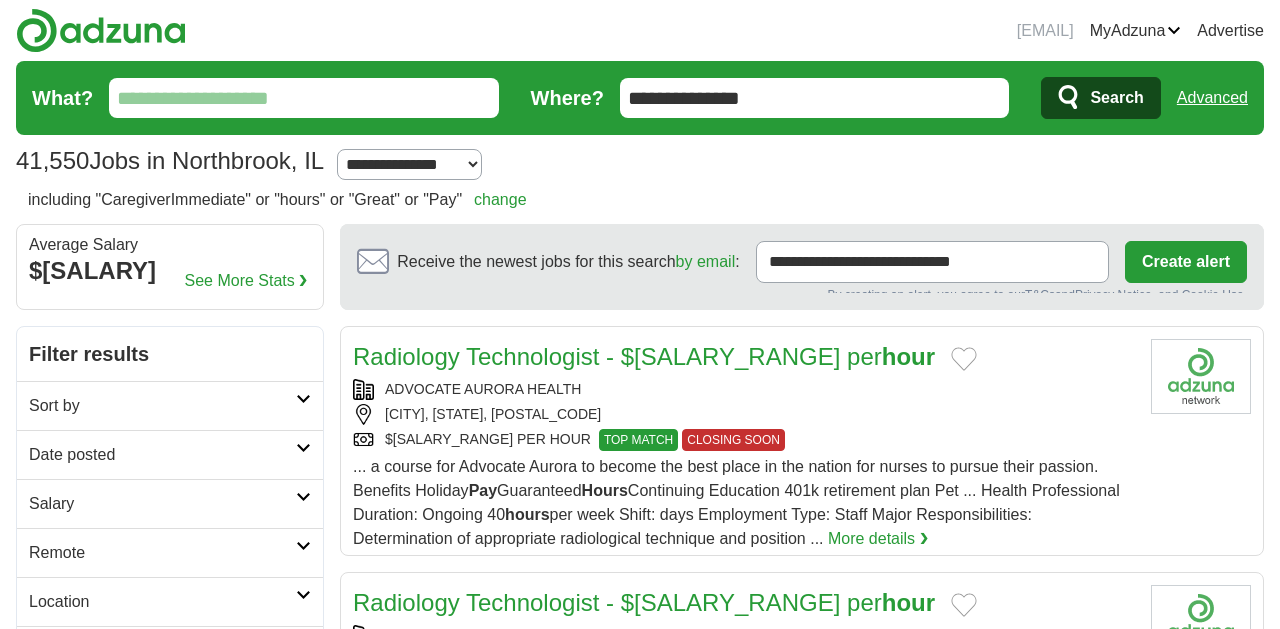 scroll, scrollTop: 0, scrollLeft: 0, axis: both 